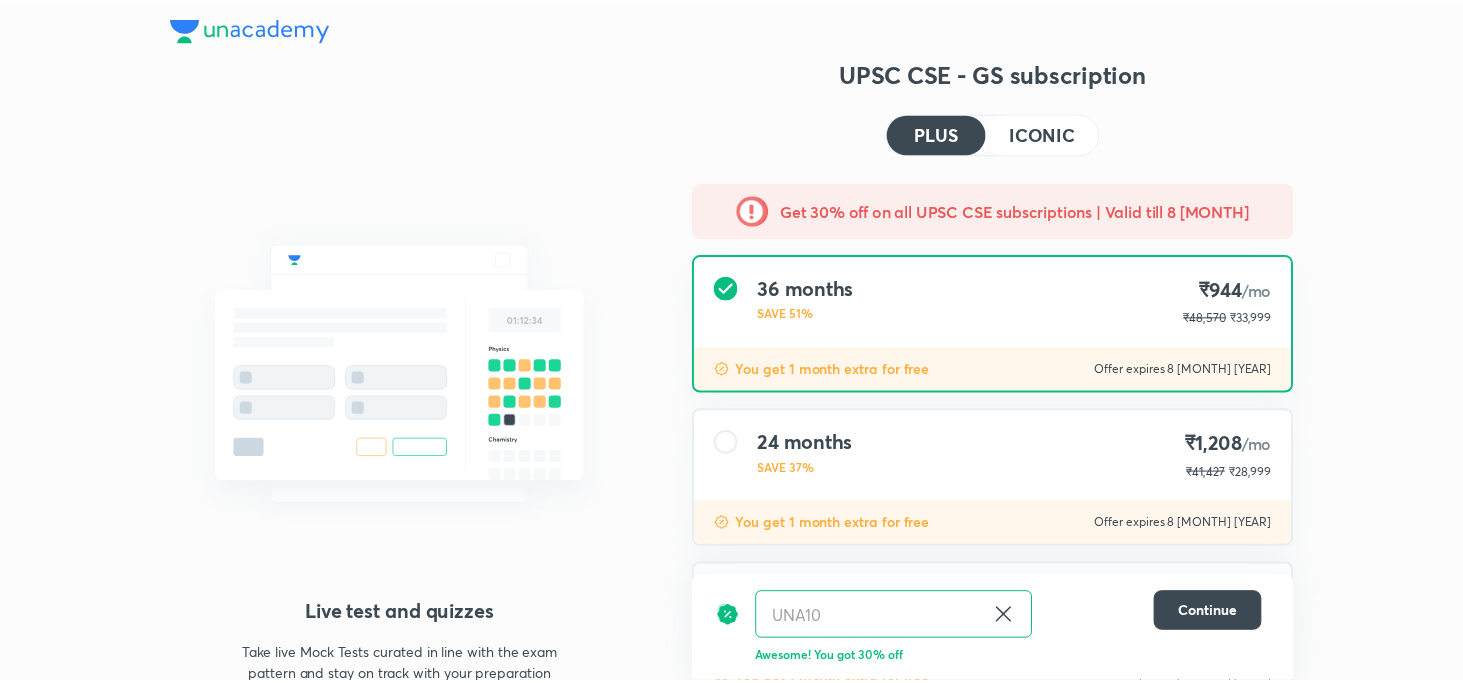 scroll, scrollTop: 0, scrollLeft: 0, axis: both 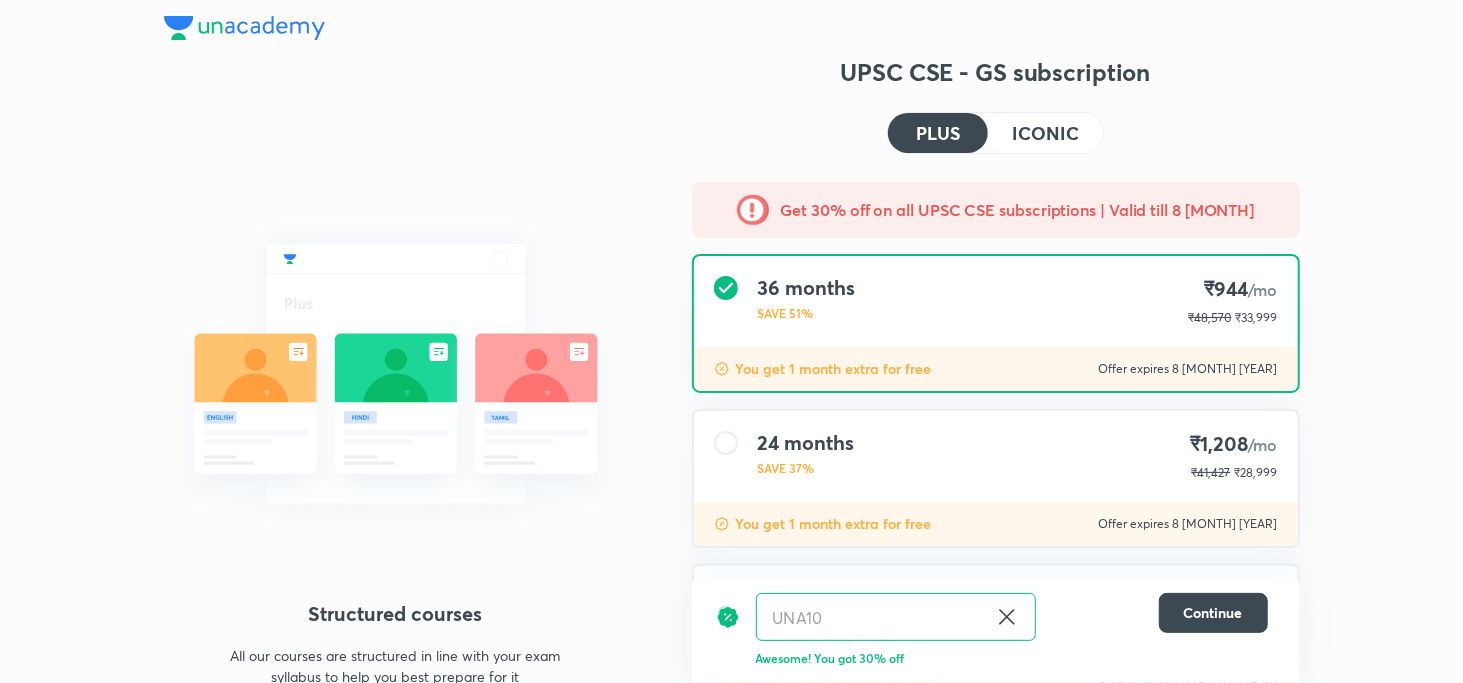 click at bounding box center (244, 30) 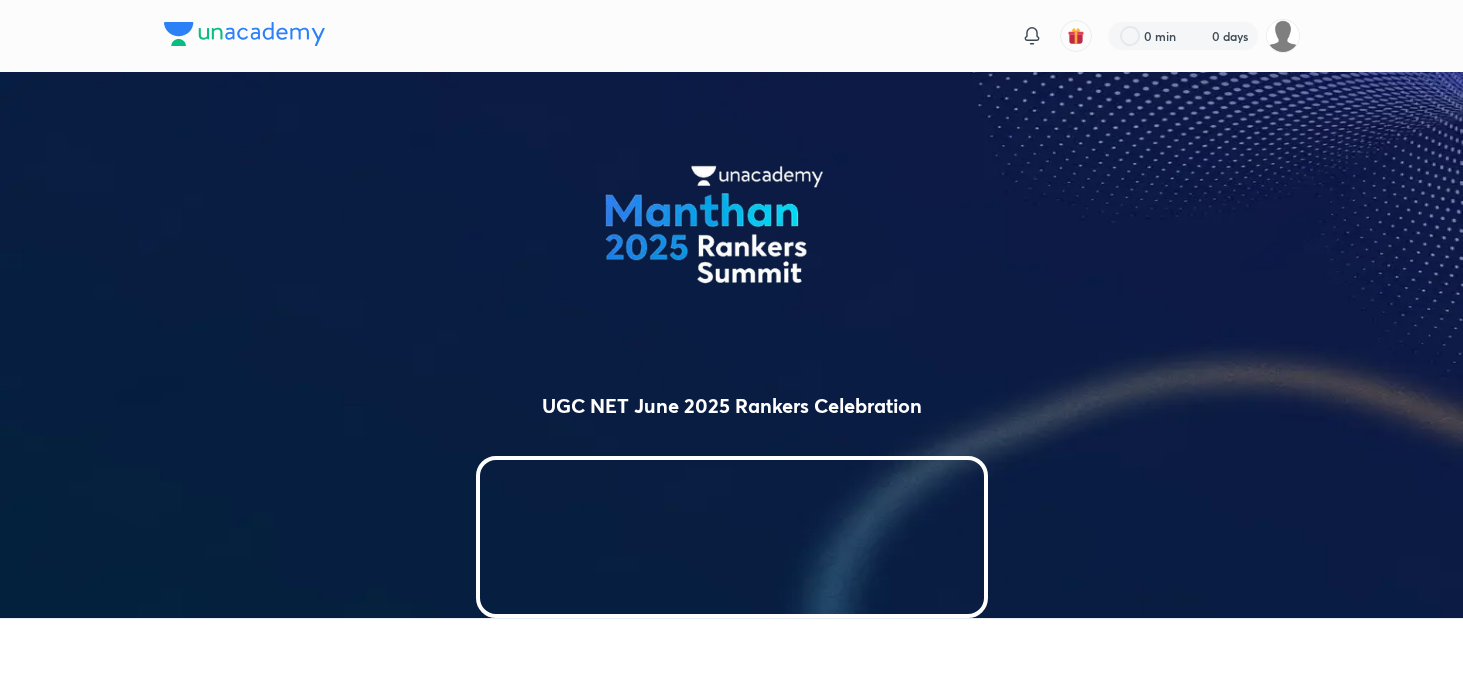 scroll, scrollTop: 0, scrollLeft: 0, axis: both 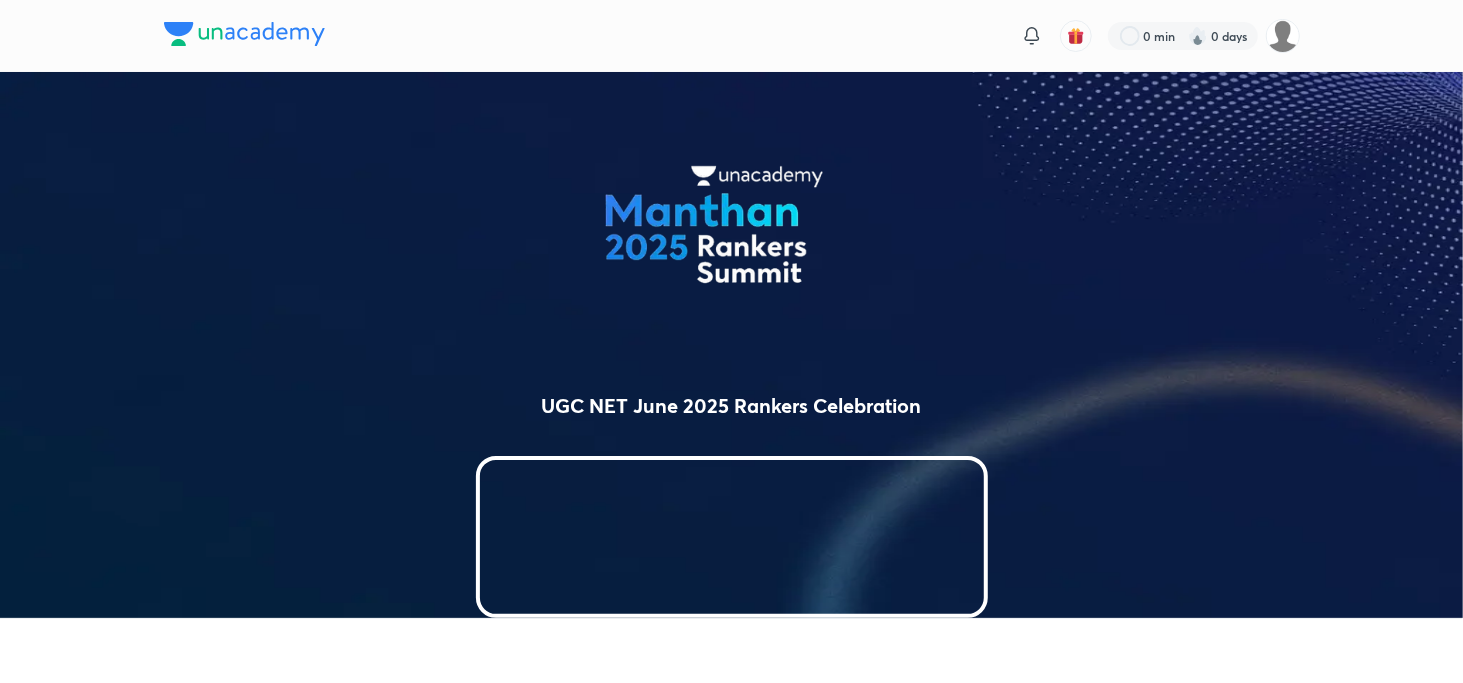 click at bounding box center (244, 34) 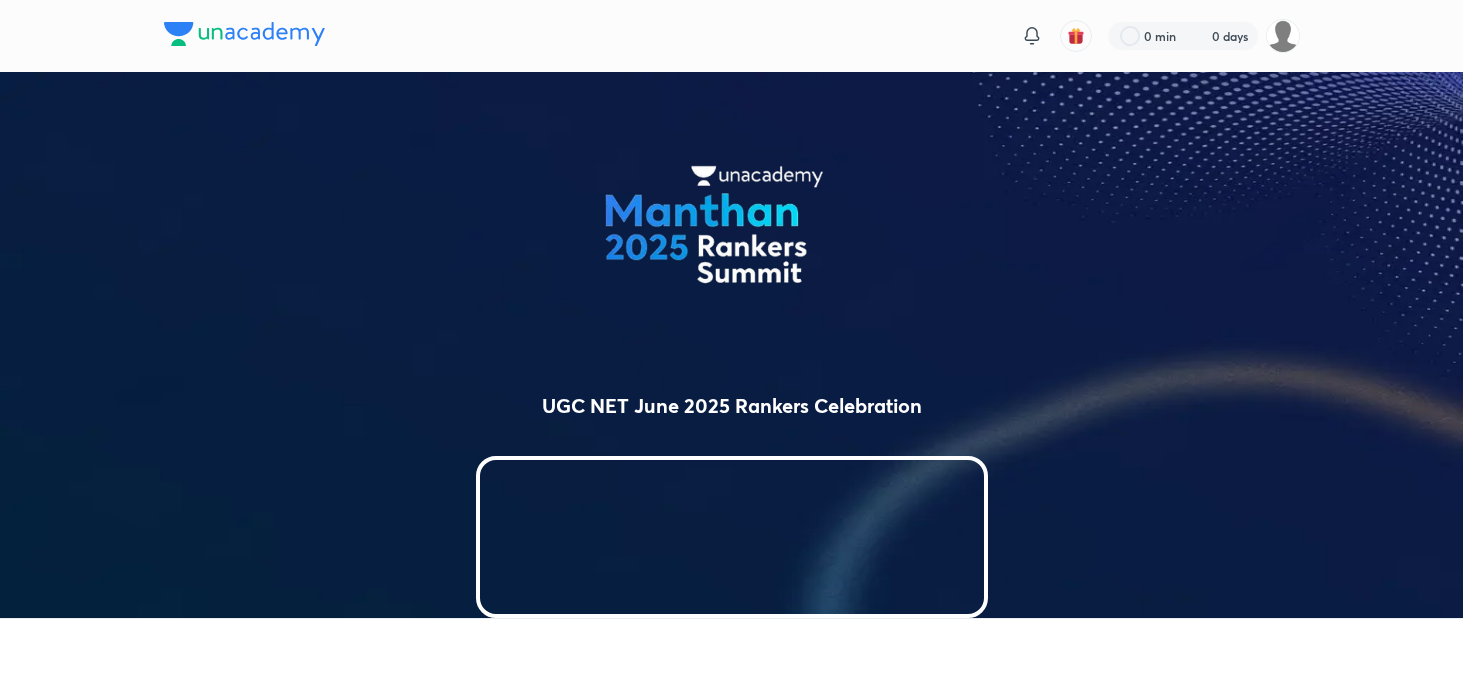 scroll, scrollTop: 0, scrollLeft: 0, axis: both 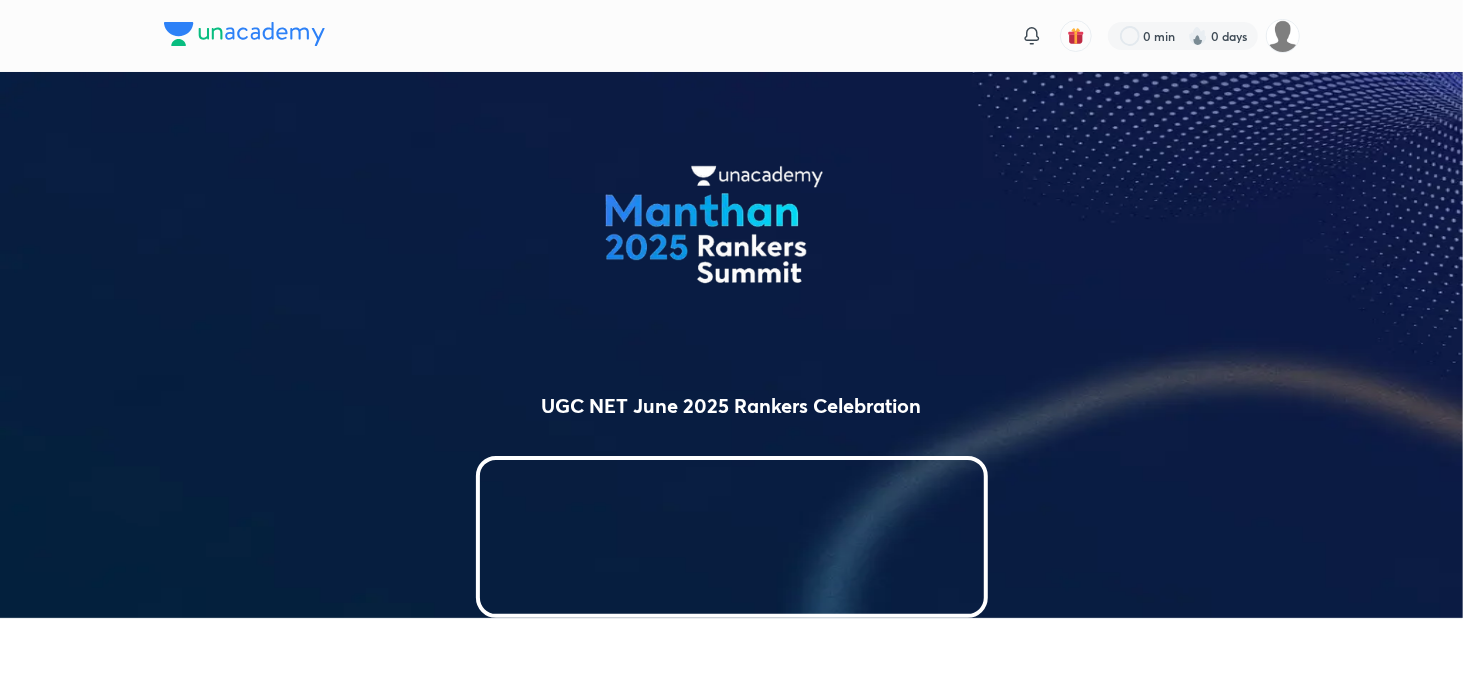 click at bounding box center (244, 34) 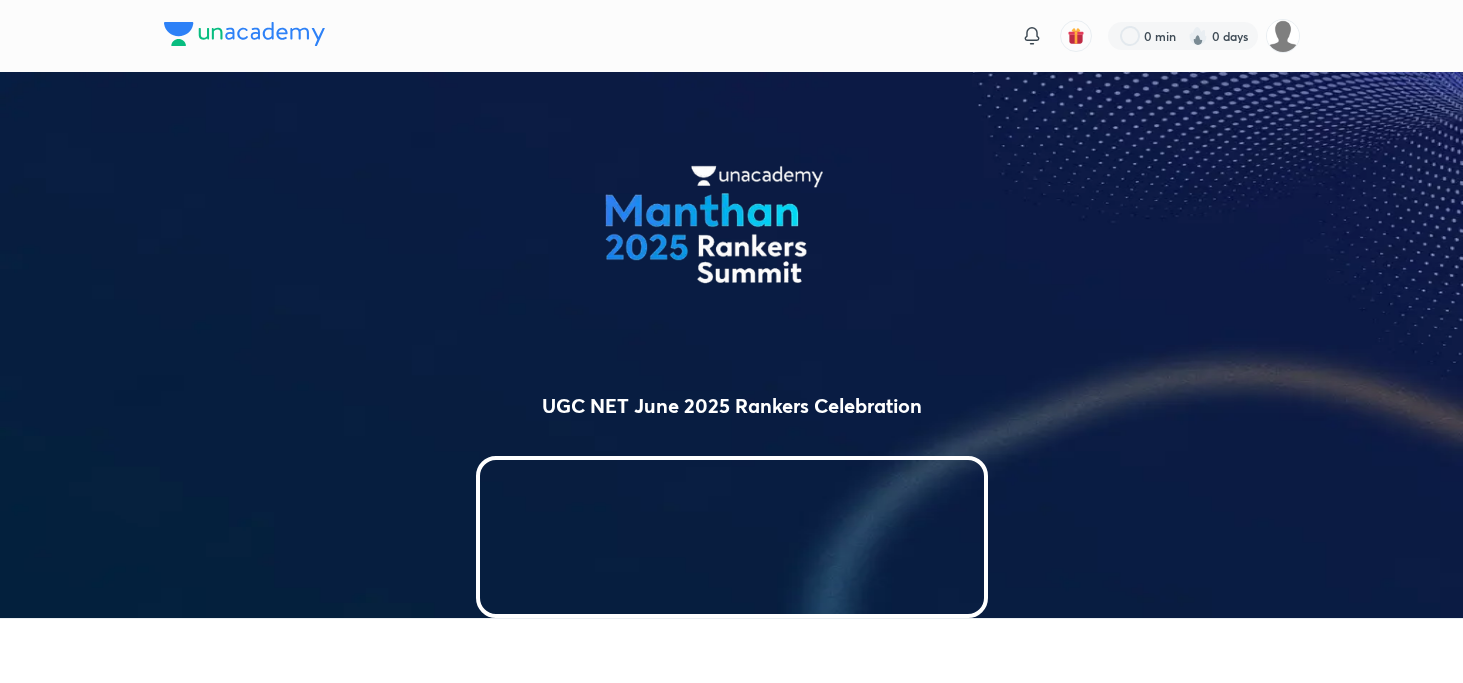 scroll, scrollTop: 0, scrollLeft: 0, axis: both 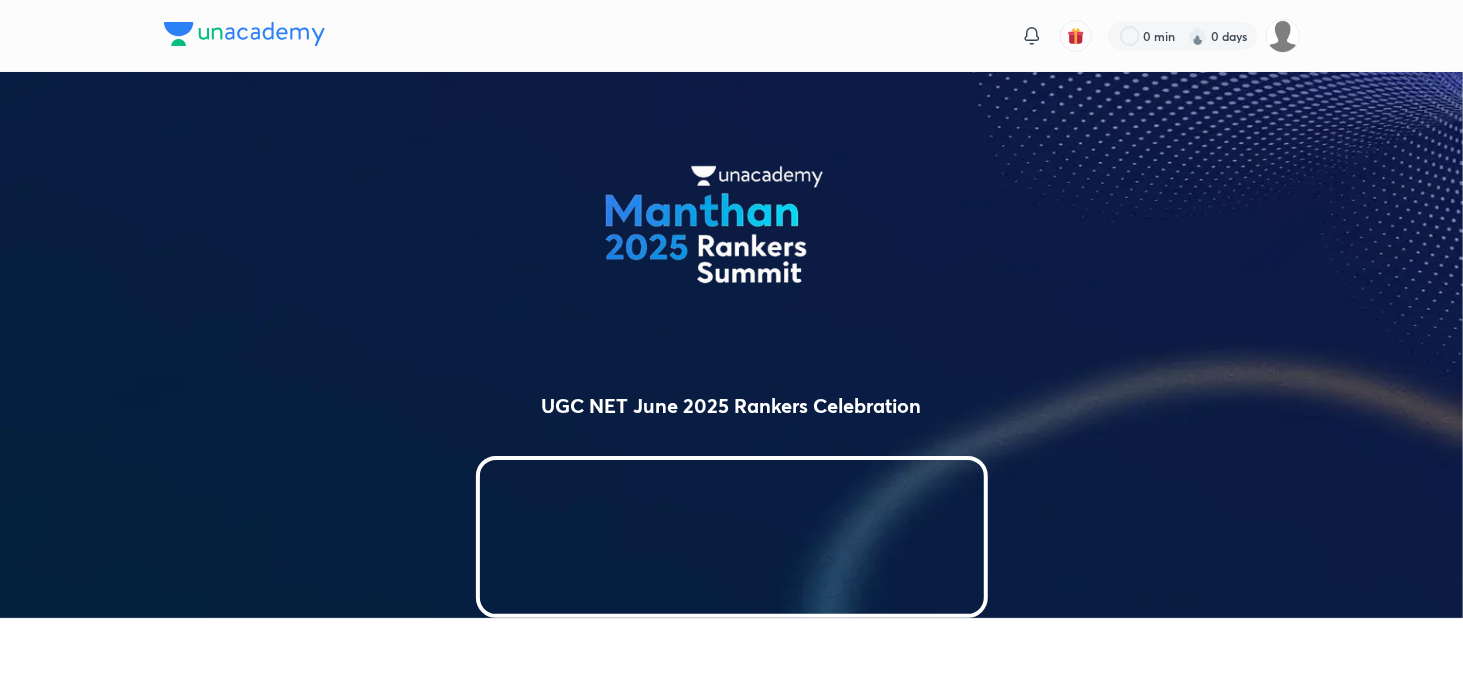 click at bounding box center [244, 34] 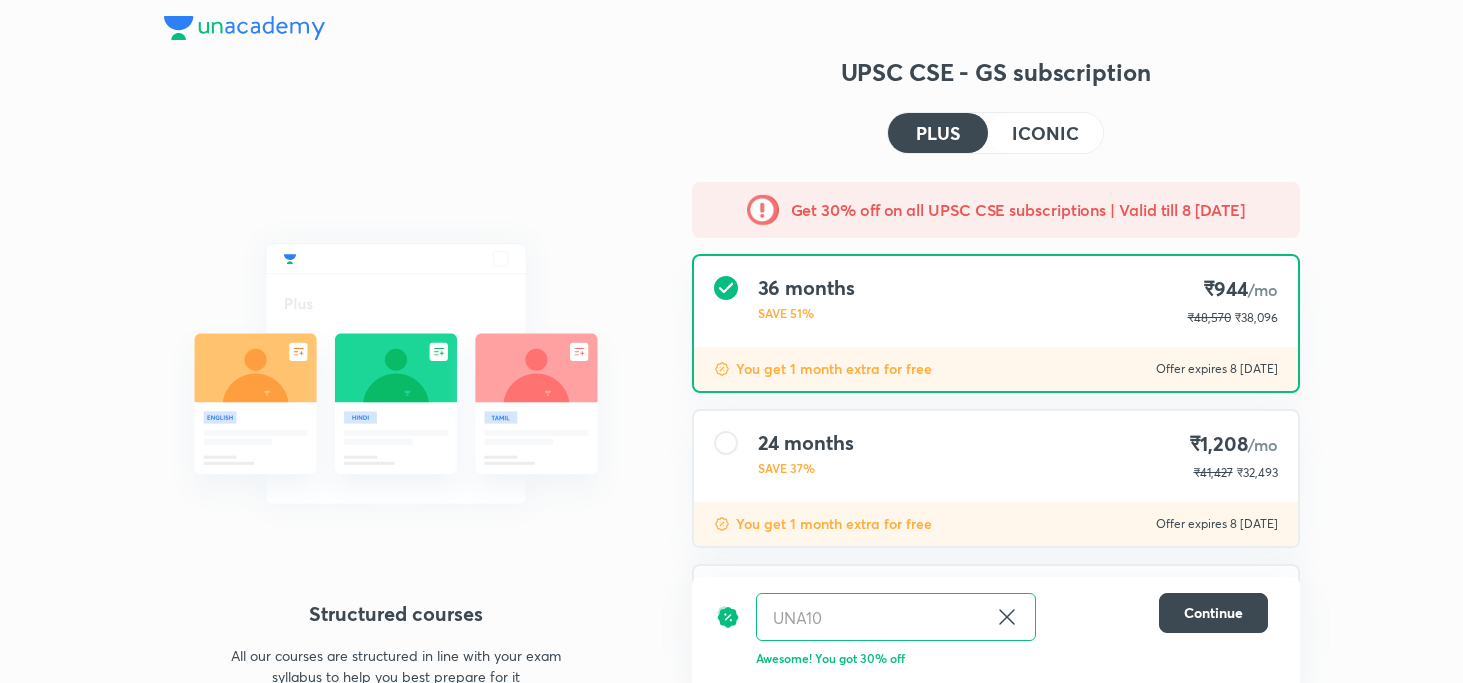scroll, scrollTop: 0, scrollLeft: 0, axis: both 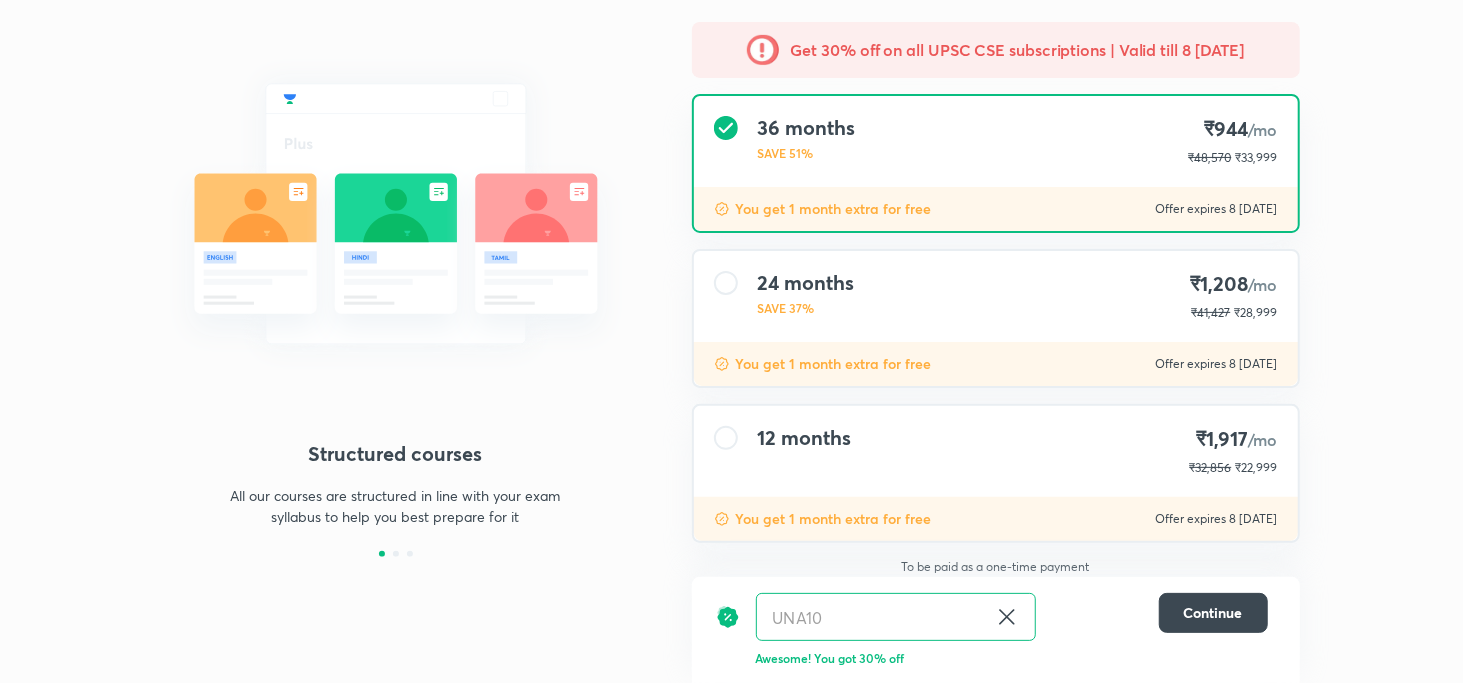 click on "12 months ₹1,917  /mo ₹32,856 ₹22,999" at bounding box center (996, 451) 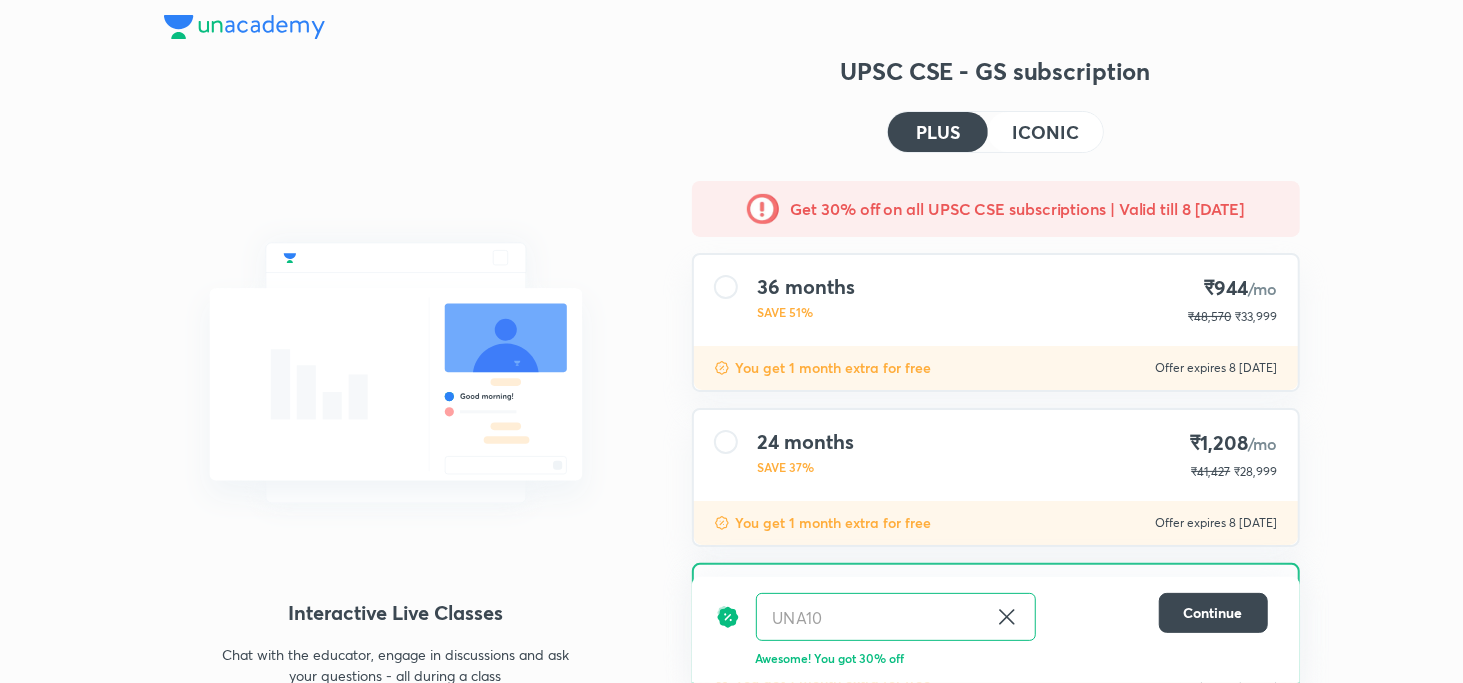 scroll, scrollTop: 0, scrollLeft: 0, axis: both 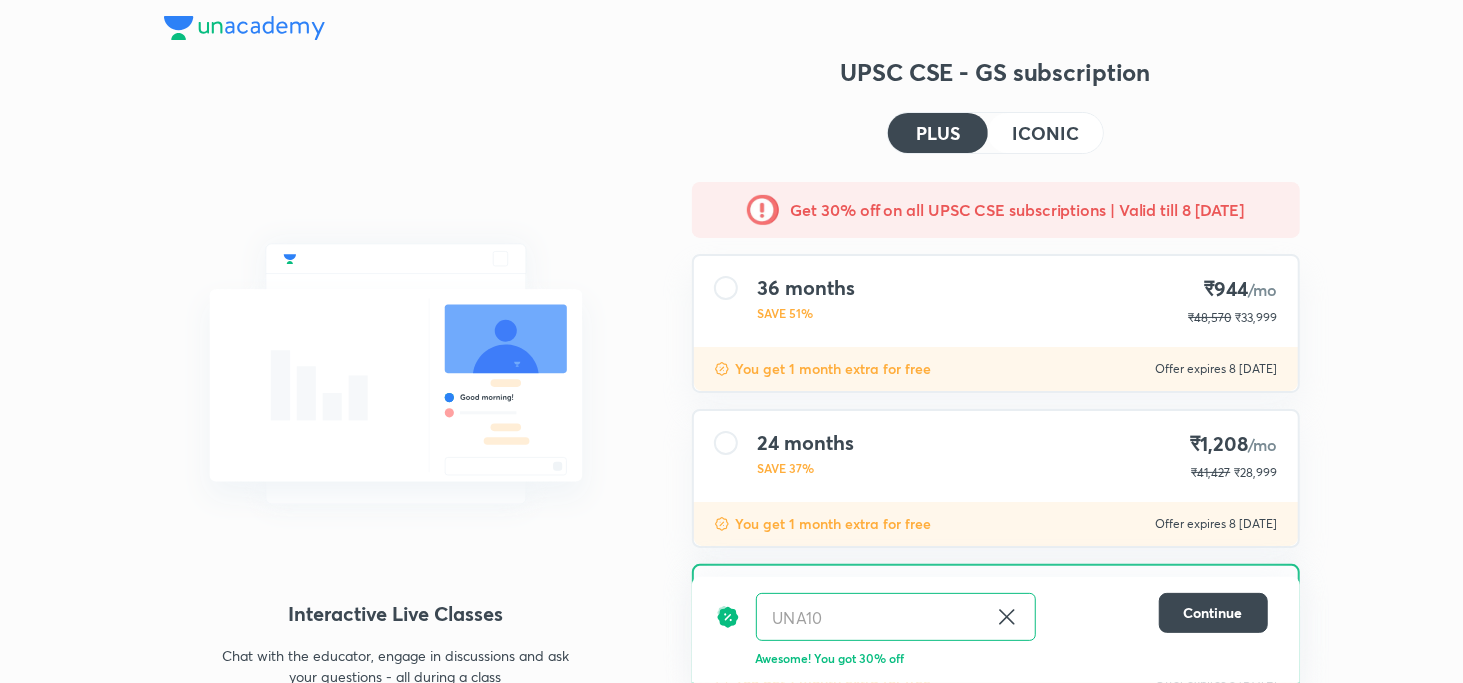 click on "ICONIC" at bounding box center (1045, 133) 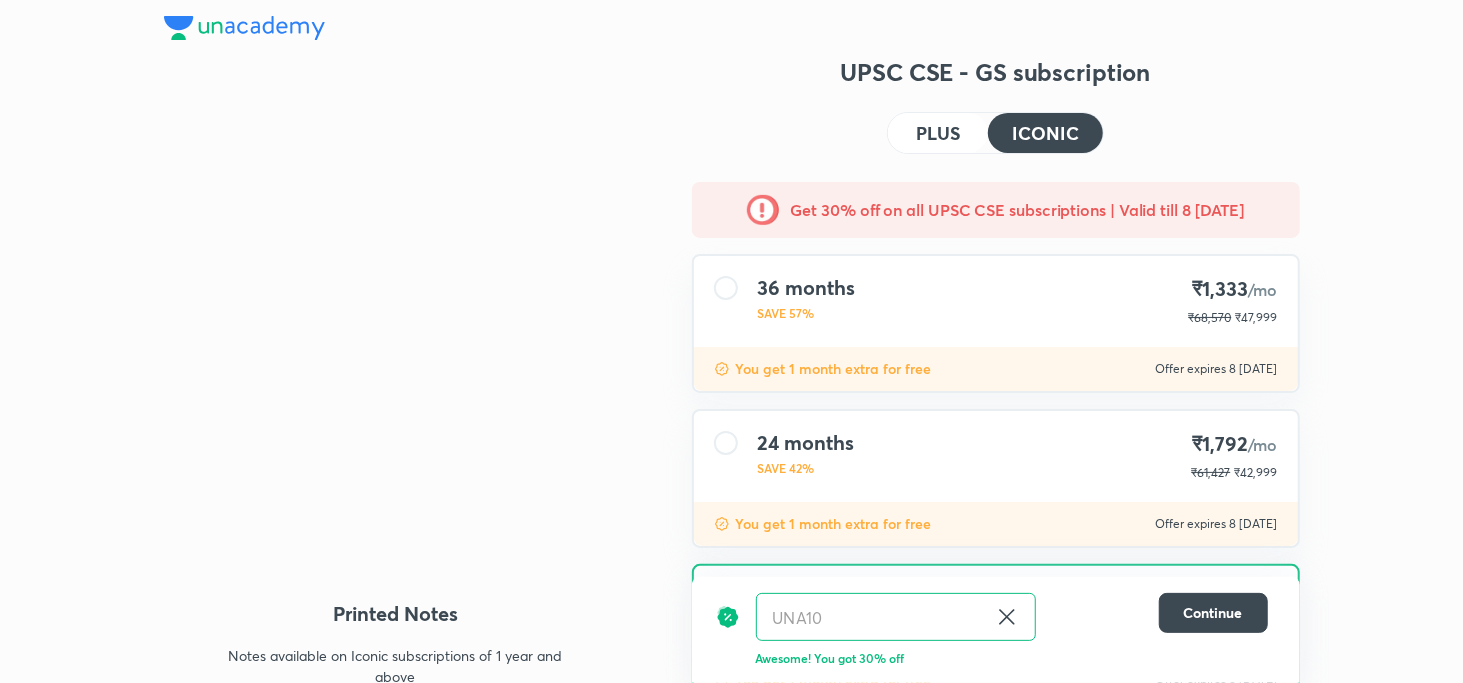 click on "ICONIC" at bounding box center [1045, 133] 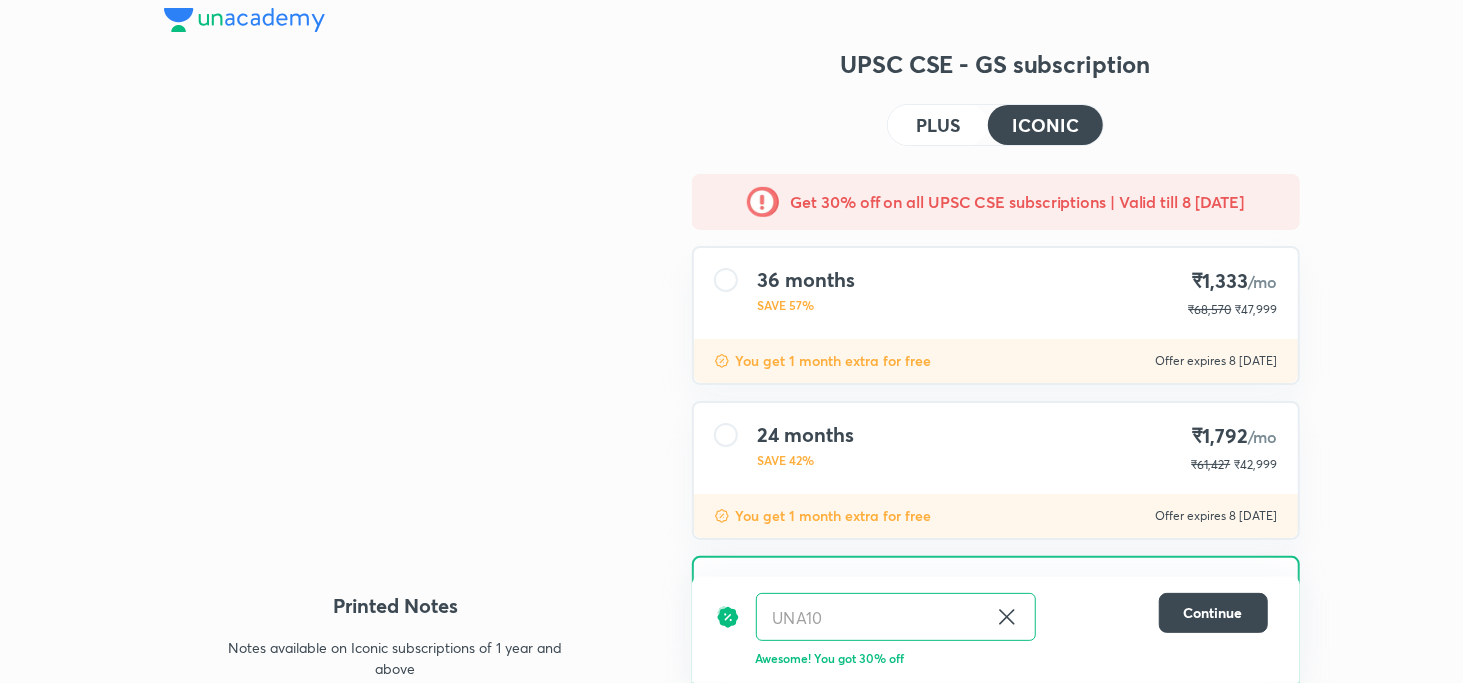 scroll, scrollTop: 160, scrollLeft: 0, axis: vertical 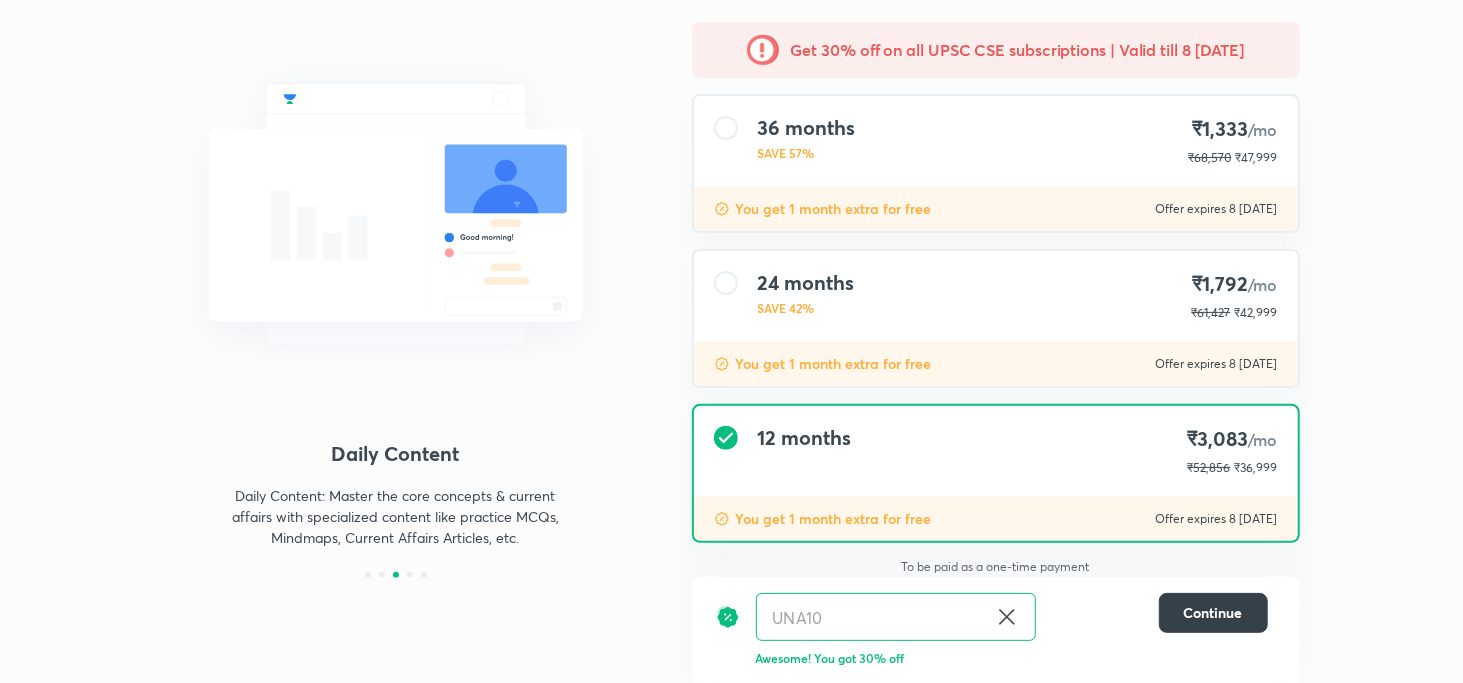 click on "Continue" at bounding box center [1213, 613] 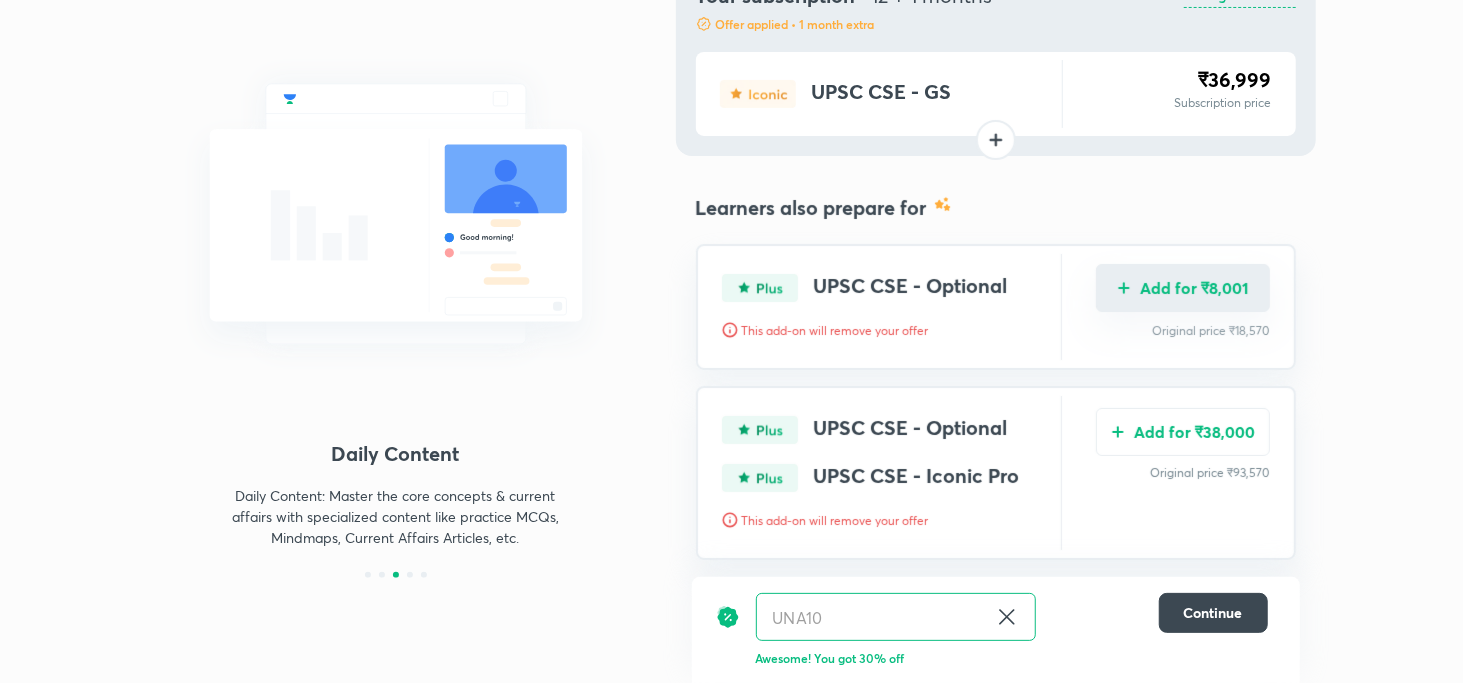 click on "Add for ₹8,001" at bounding box center (1183, 288) 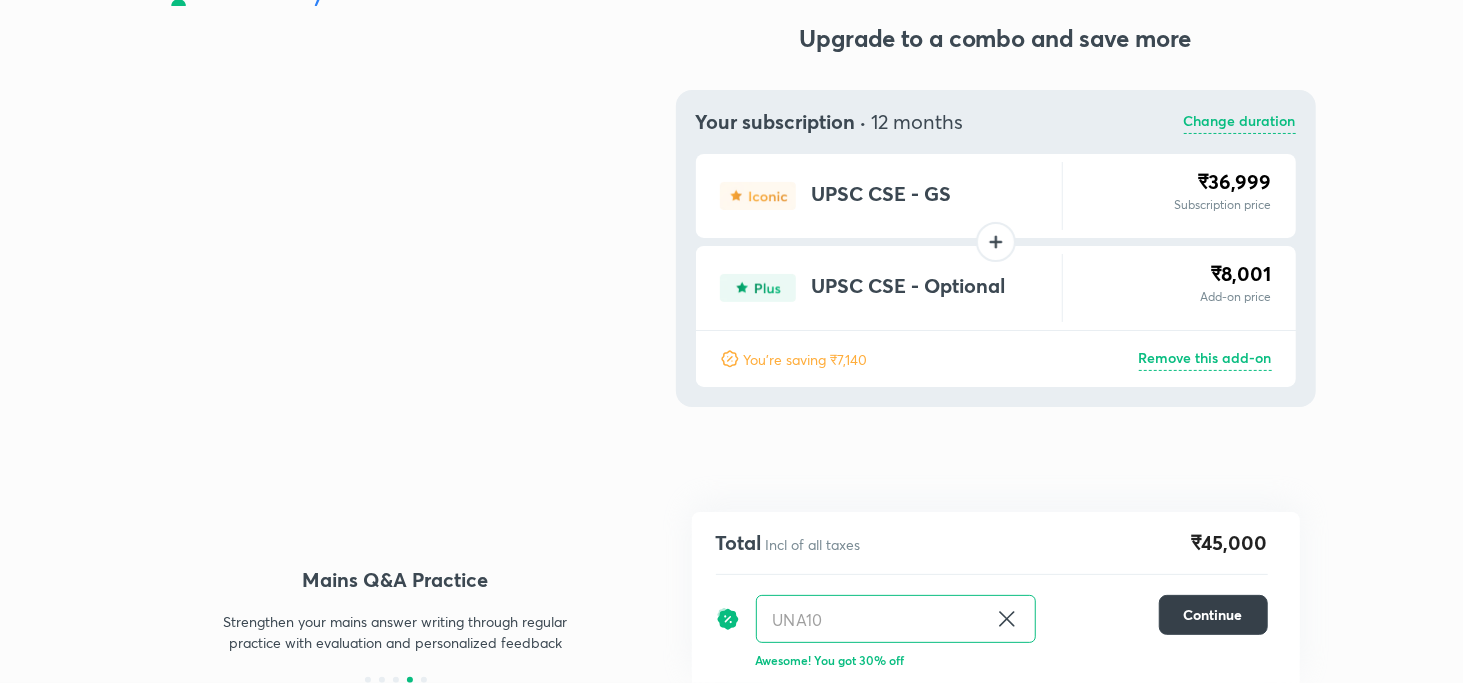 scroll, scrollTop: 33, scrollLeft: 0, axis: vertical 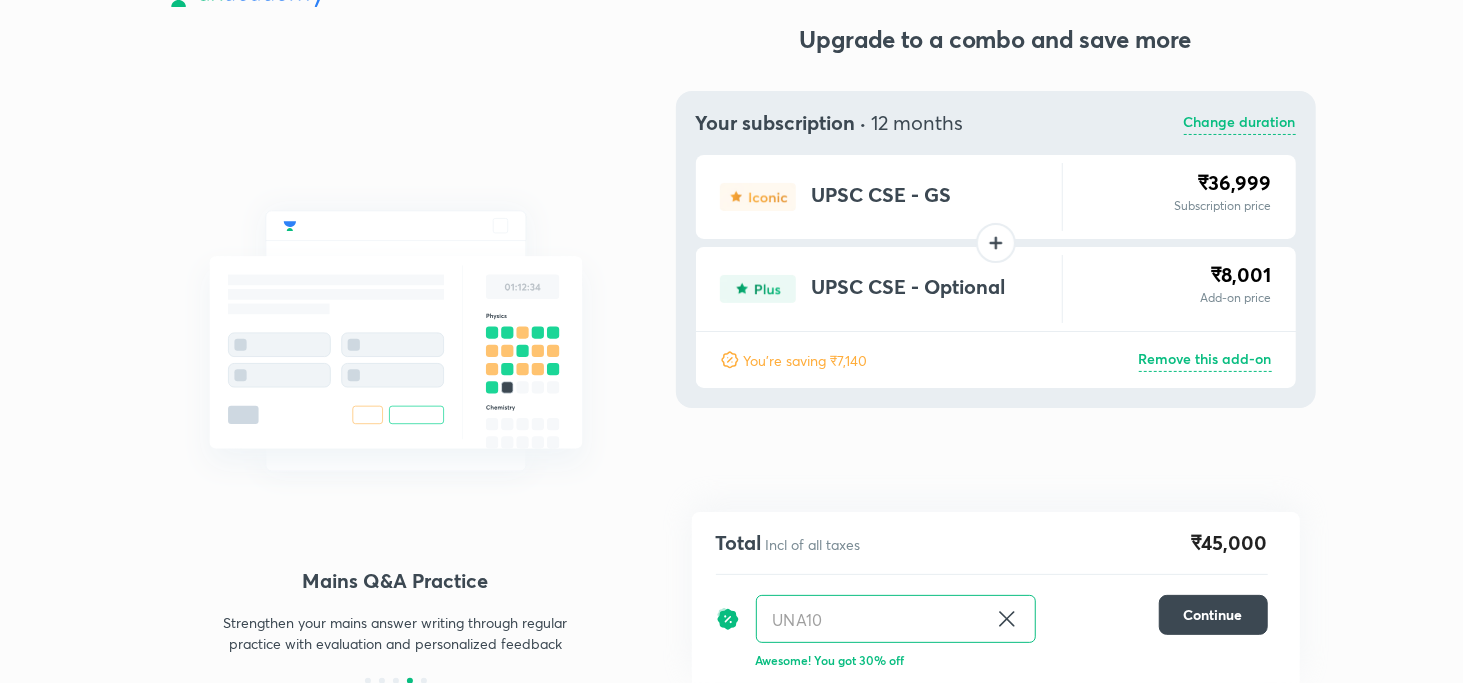 click on "Change duration" at bounding box center (1240, 123) 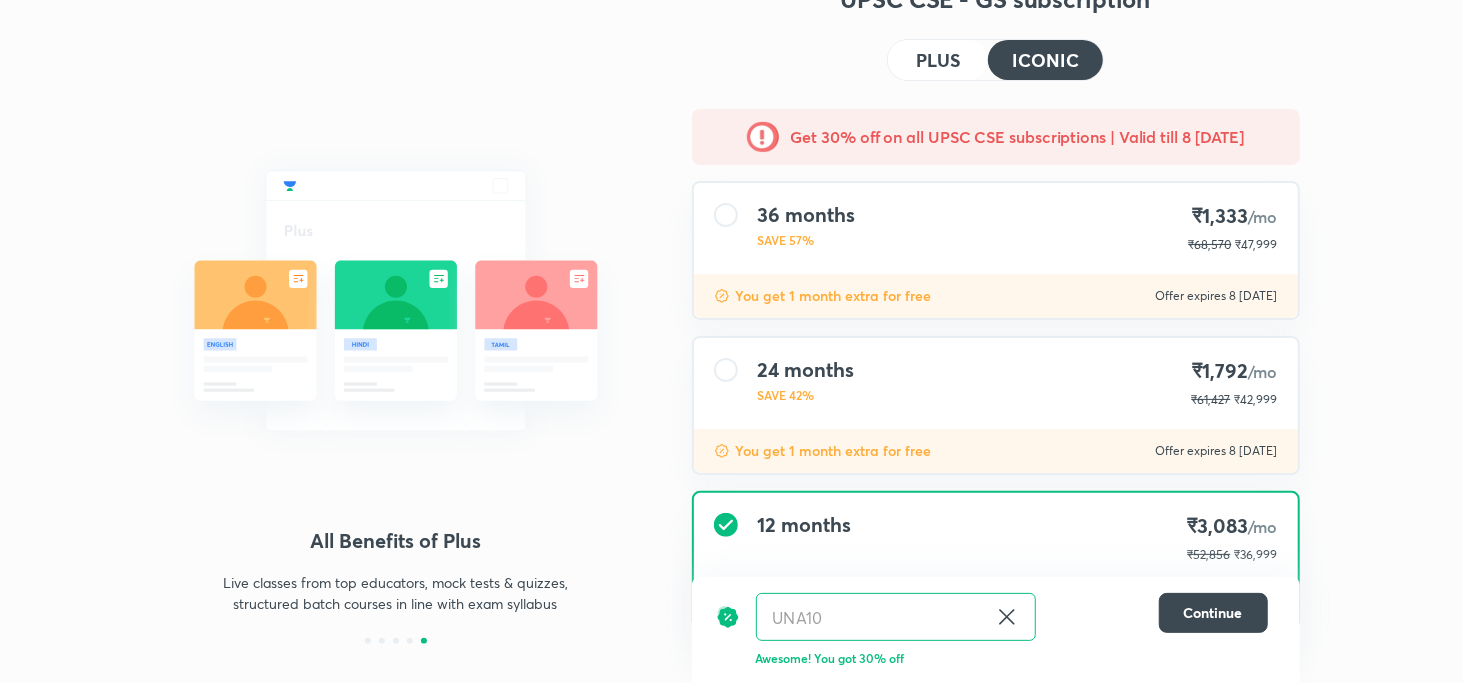 scroll, scrollTop: 26, scrollLeft: 0, axis: vertical 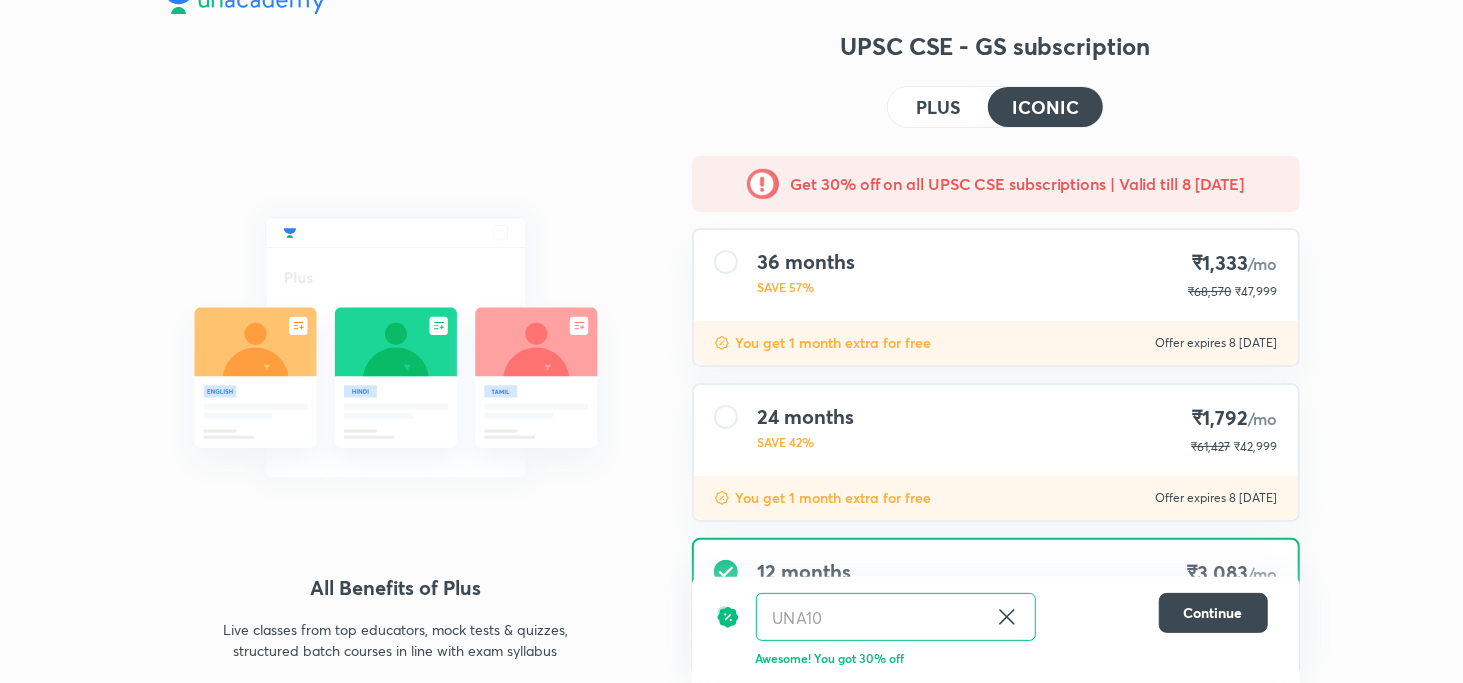 click on "PLUS" at bounding box center (938, 107) 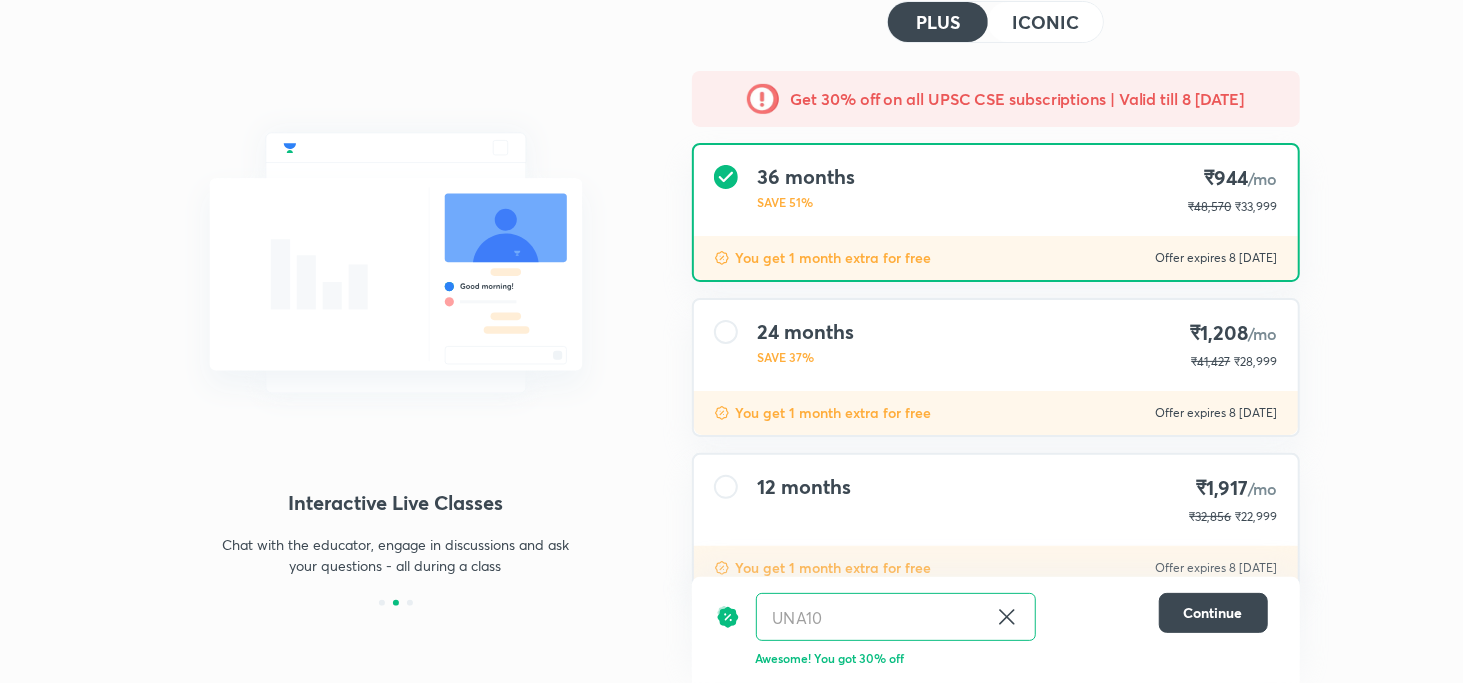 scroll, scrollTop: 160, scrollLeft: 0, axis: vertical 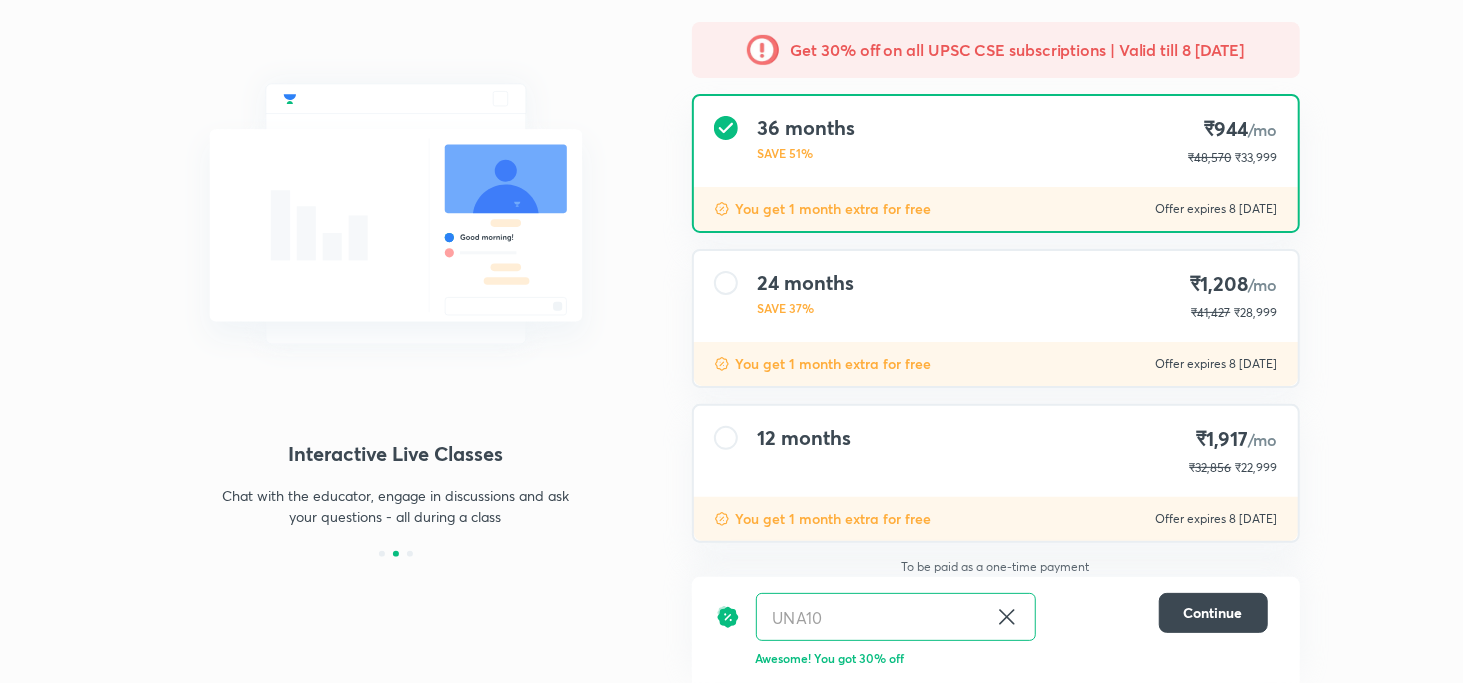 click on "12 months ₹1,917  /mo ₹32,856 ₹22,999" at bounding box center [996, 451] 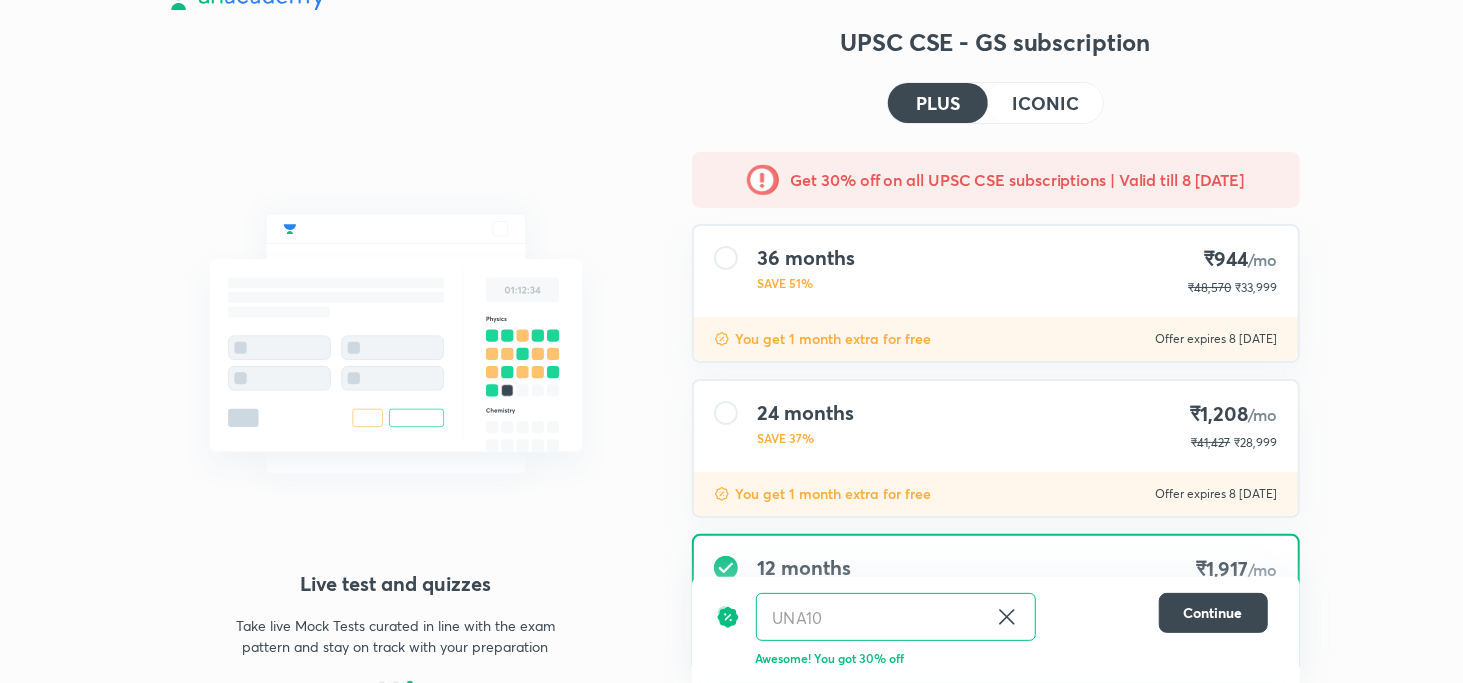 scroll, scrollTop: 160, scrollLeft: 0, axis: vertical 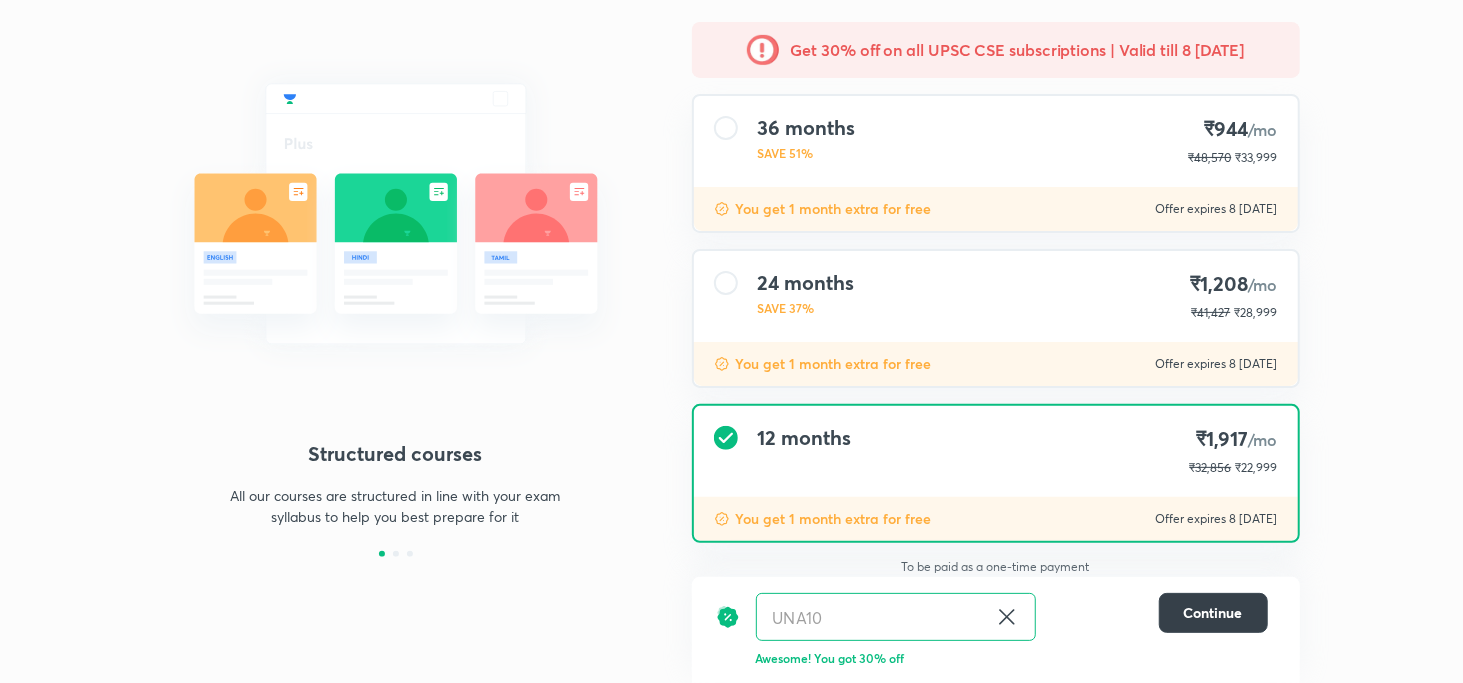 click on "Continue" at bounding box center [1213, 613] 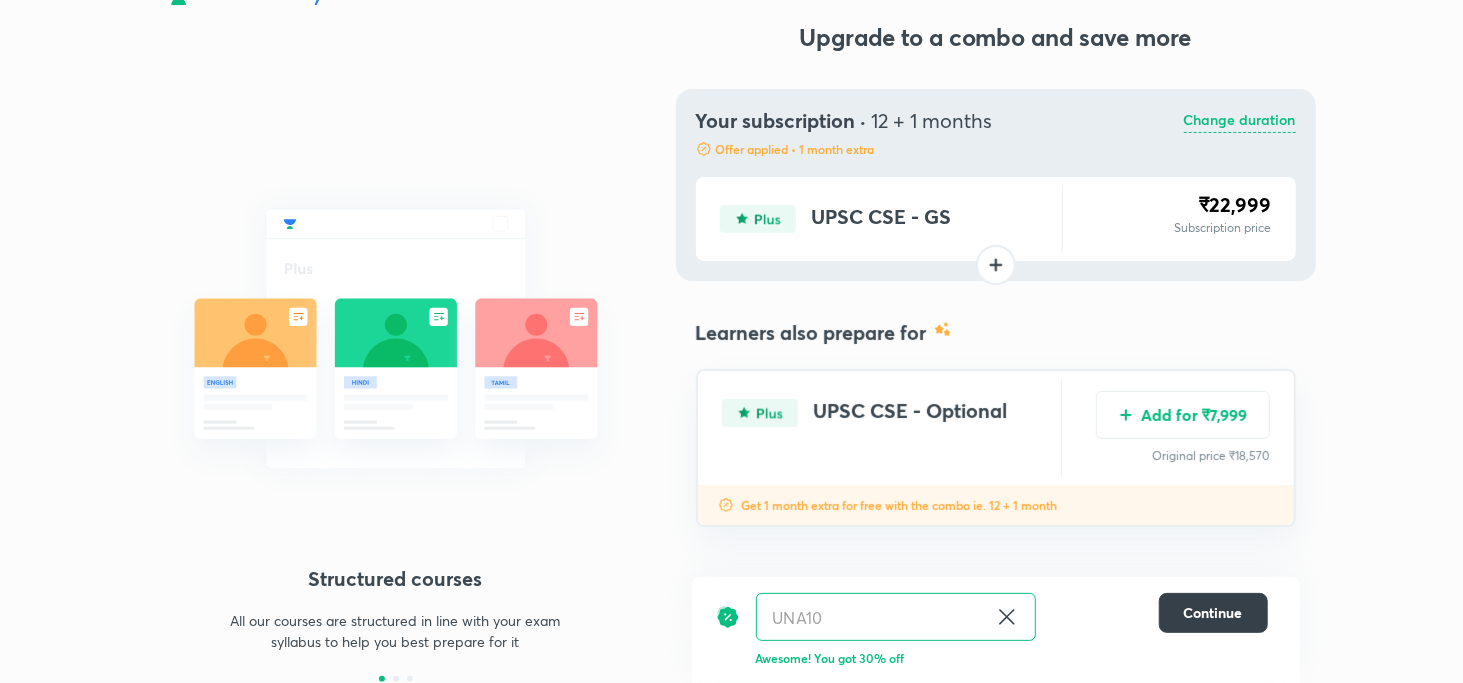 scroll, scrollTop: 33, scrollLeft: 0, axis: vertical 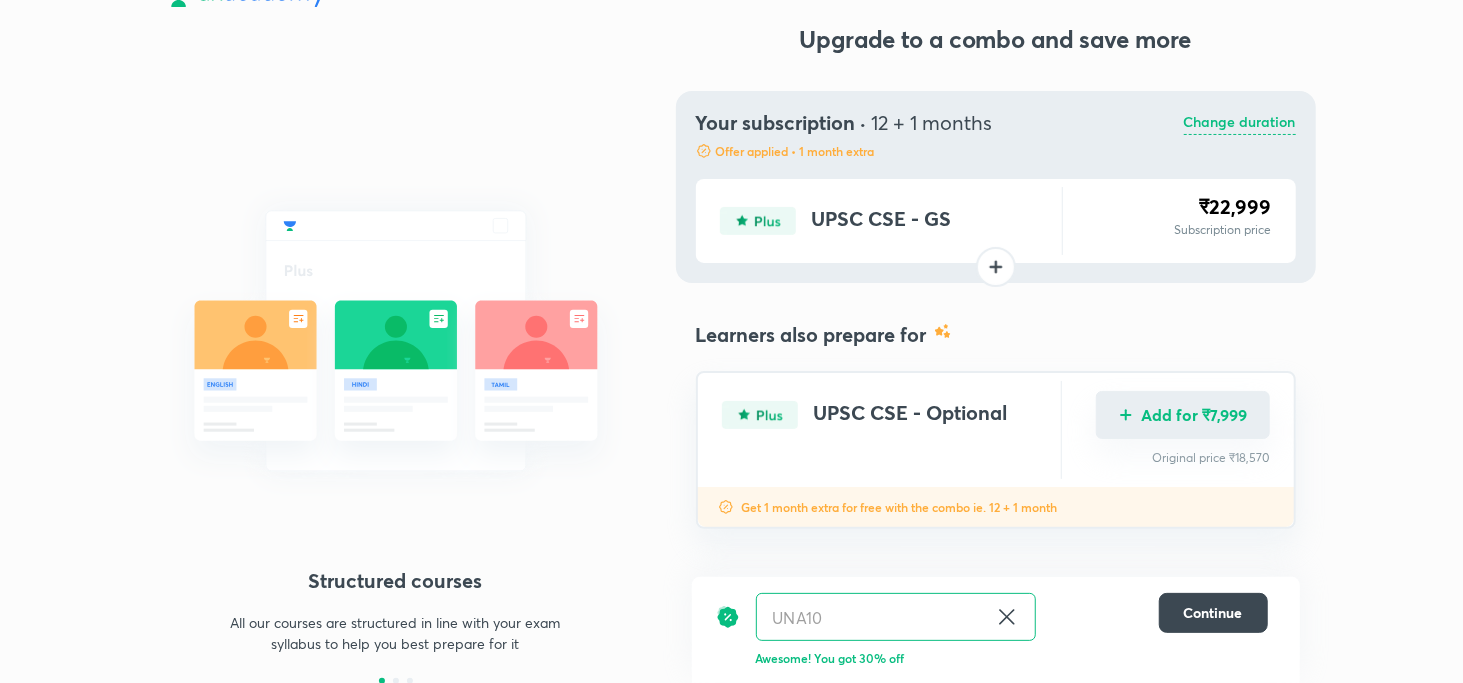 click on "Add for ₹7,999" at bounding box center [1183, 415] 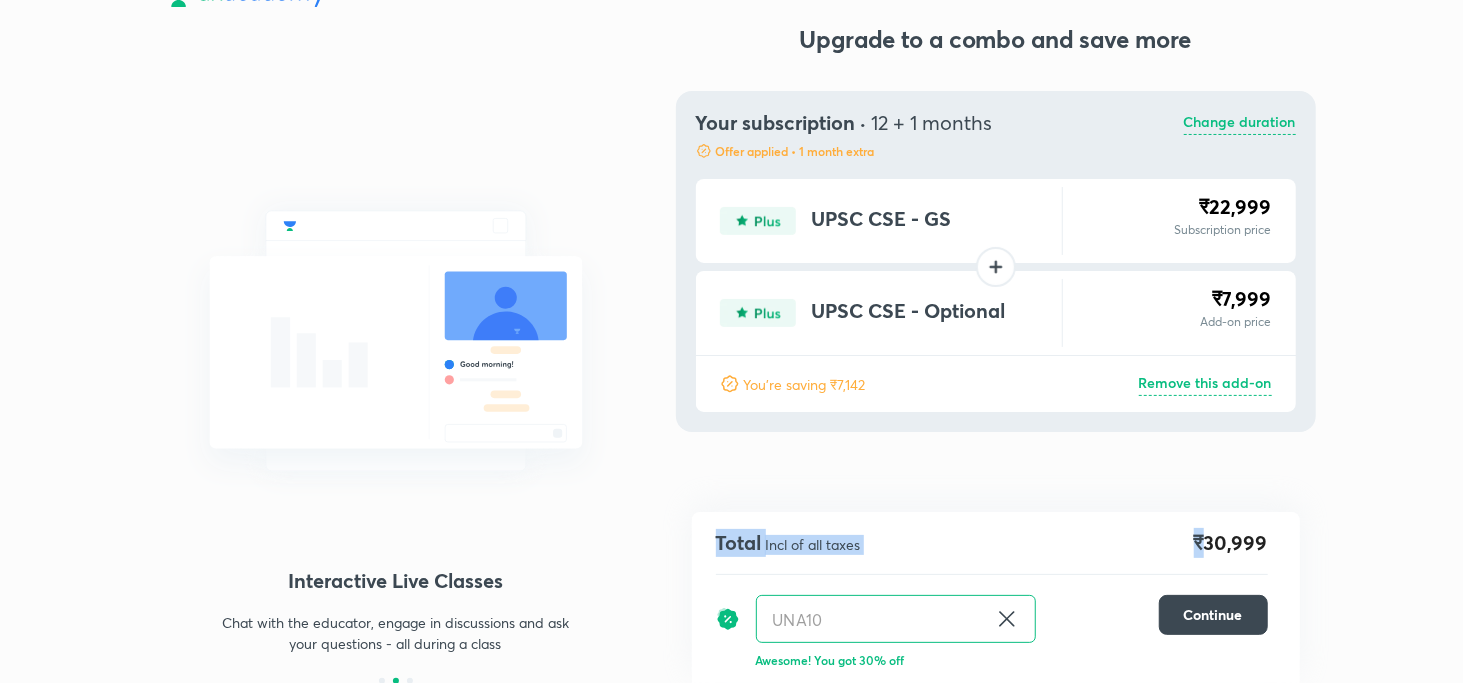 drag, startPoint x: 1202, startPoint y: 545, endPoint x: 1341, endPoint y: 514, distance: 142.41489 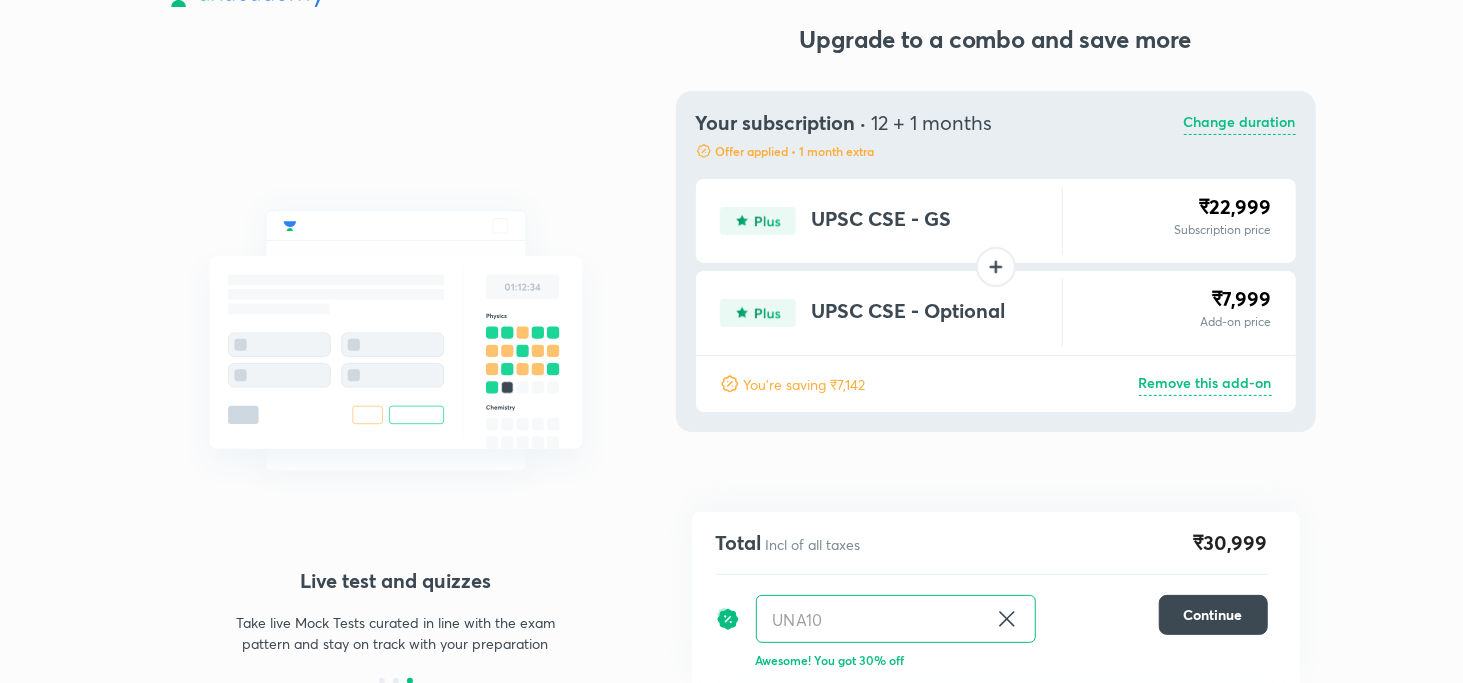 click on "Change duration" at bounding box center (1240, 123) 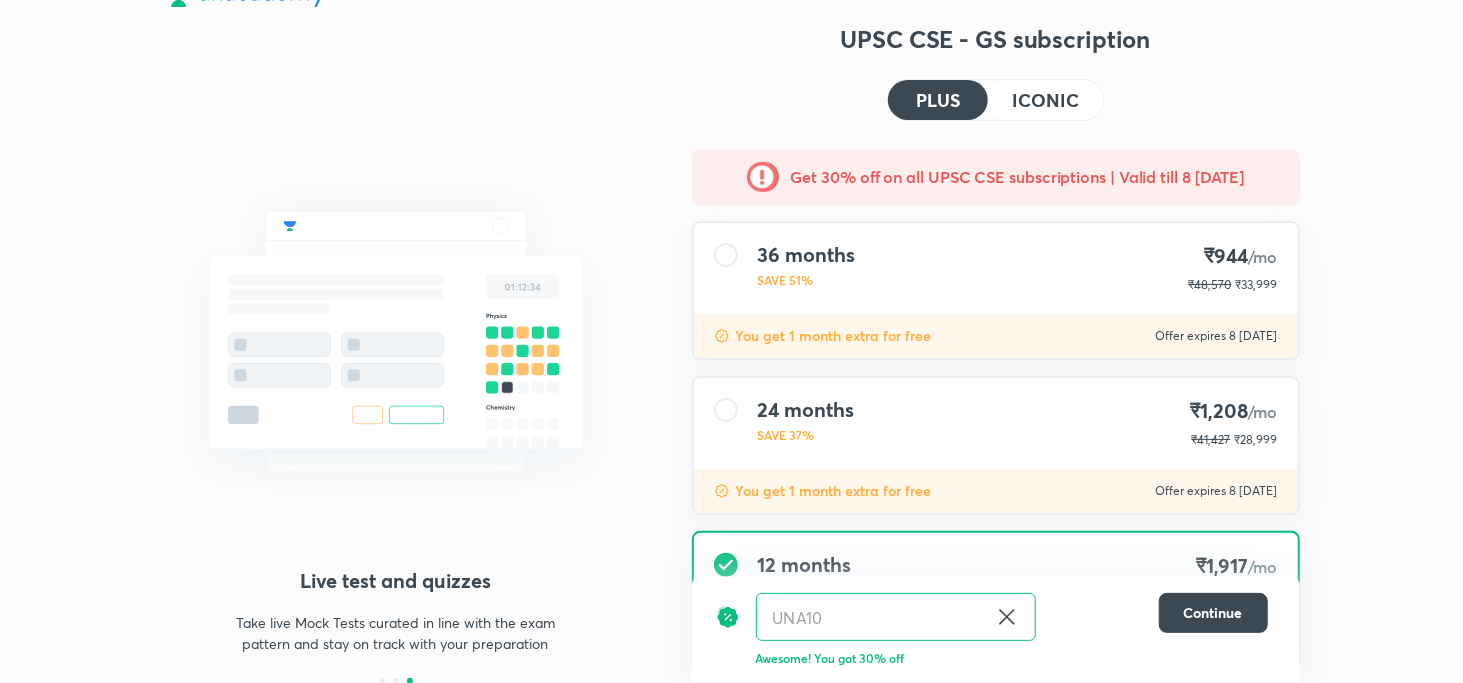 click on "UPSC CSE - GS subscription PLUS ICONIC Get 30% off on all UPSC CSE subscriptions | Valid till 8 August 36 months SAVE 51% ₹944  /mo ₹48,570 ₹33,999 You get 1 month extra for free Offer expires 8 Aug 2025 24 months SAVE 37% ₹1,208  /mo ₹41,427 ₹28,999 You get 1 month extra for free Offer expires 8 Aug 2025 12 months ₹1,917  /mo ₹32,856 ₹22,999 You get 1 month extra for free Offer expires 8 Aug 2025 To be paid as a one-time payment UNA10 ​ Continue Awesome! You got 30% off" at bounding box center [996, 420] 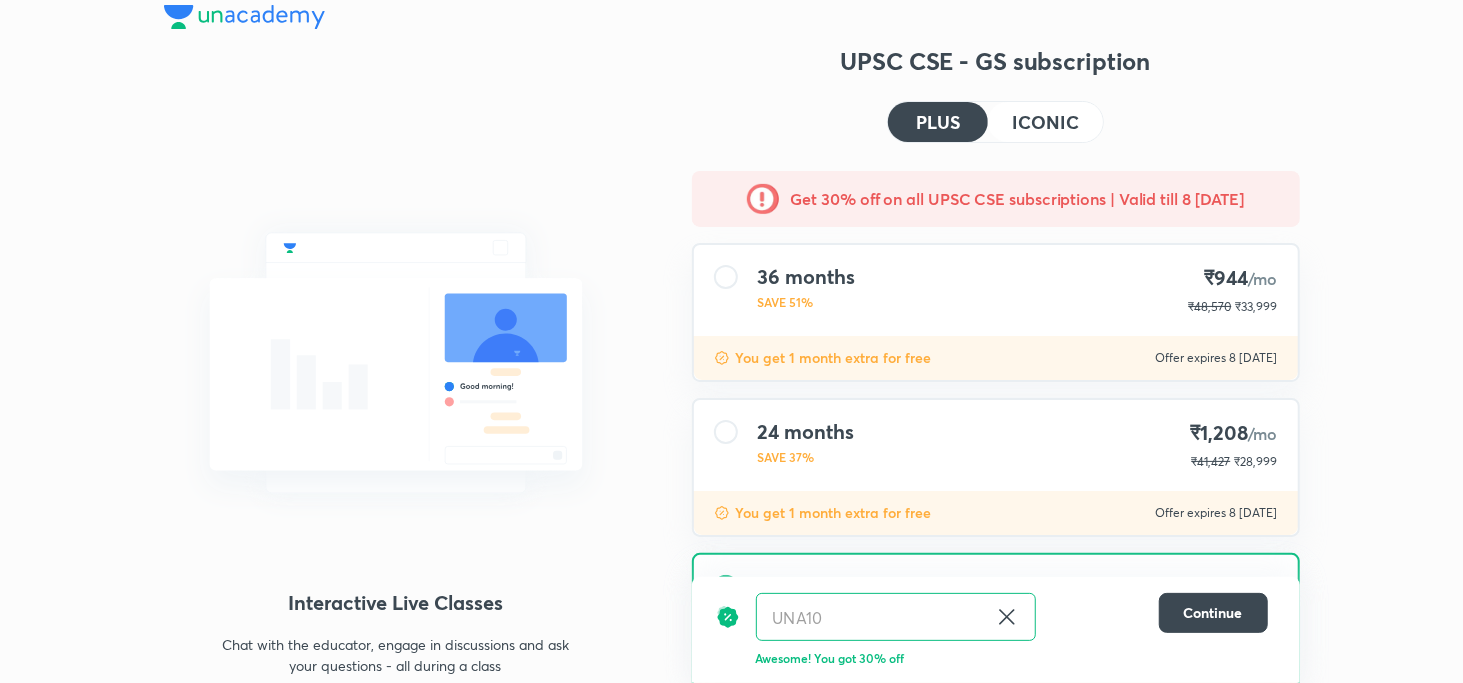 scroll, scrollTop: 0, scrollLeft: 0, axis: both 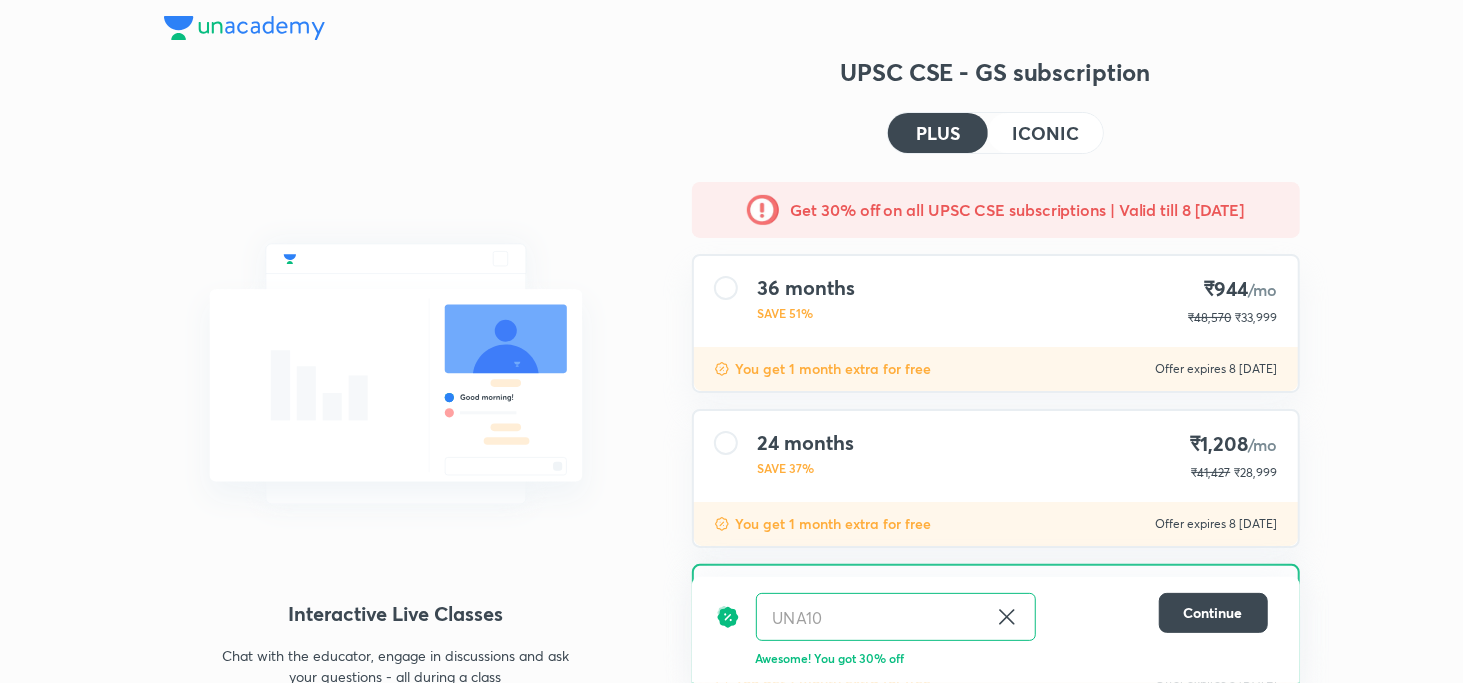 click at bounding box center [244, 28] 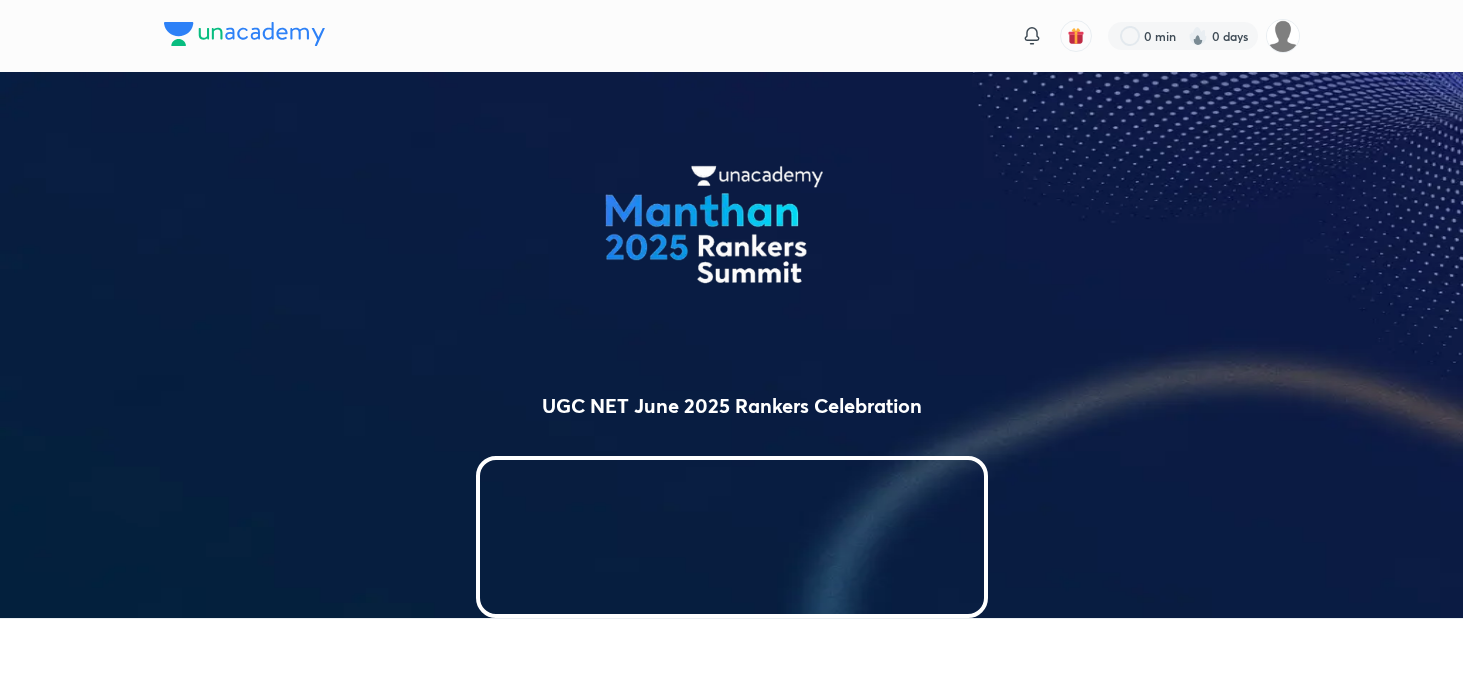 scroll, scrollTop: 0, scrollLeft: 0, axis: both 